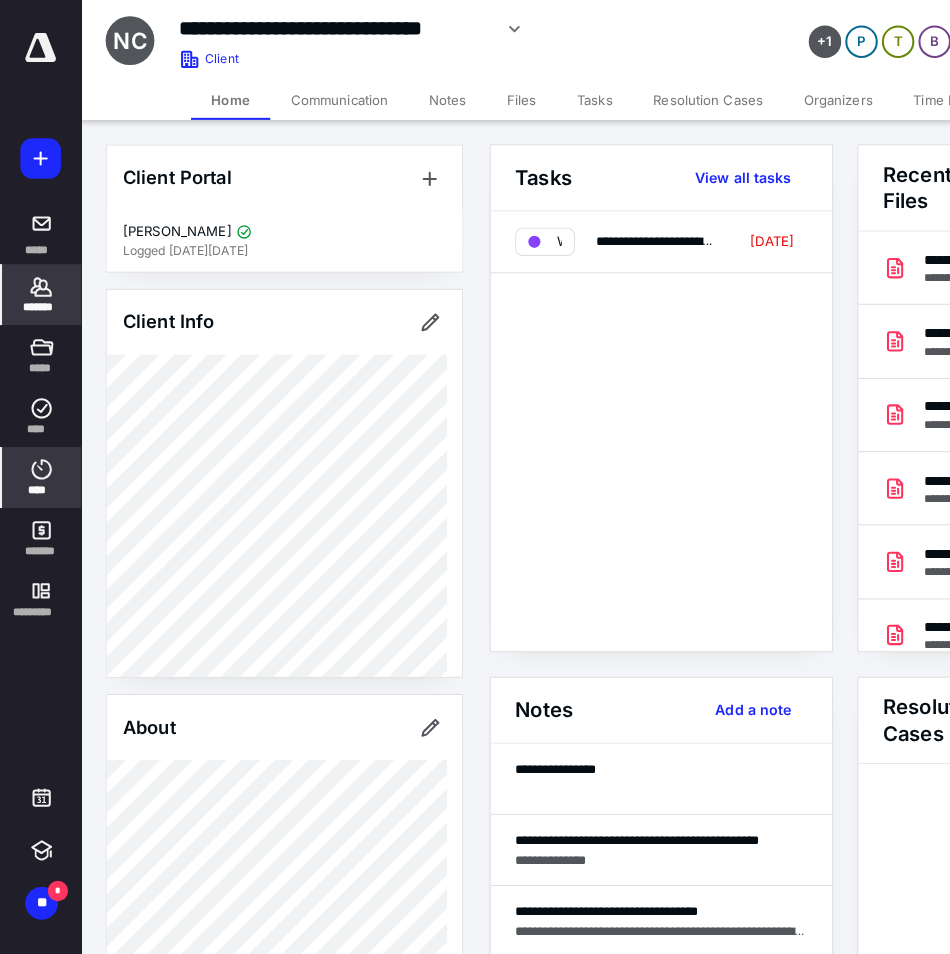scroll, scrollTop: 0, scrollLeft: 0, axis: both 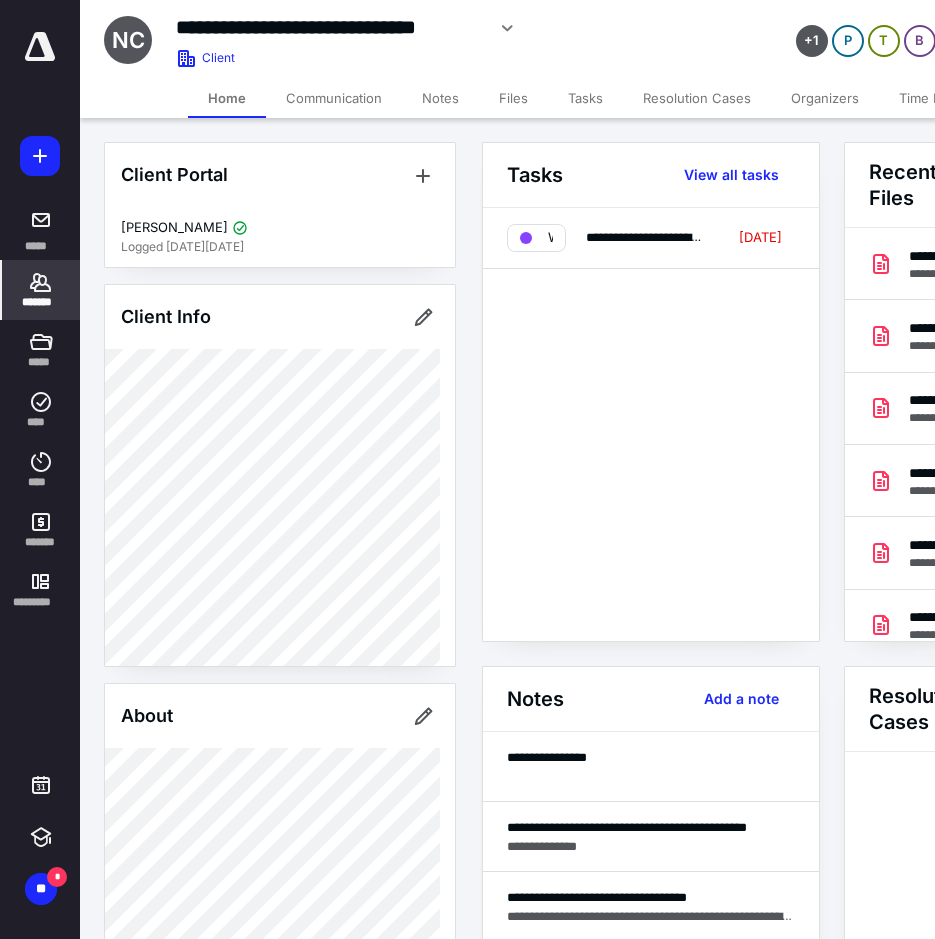 click on "*******" at bounding box center (41, 290) 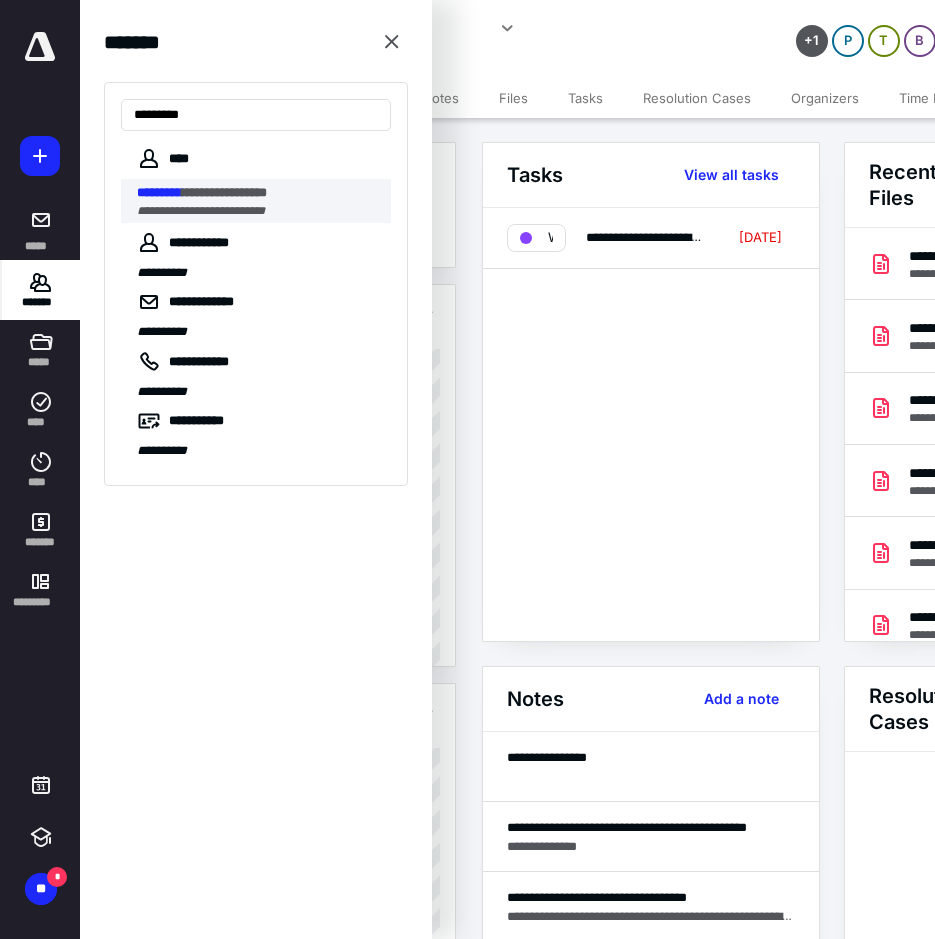 type on "*********" 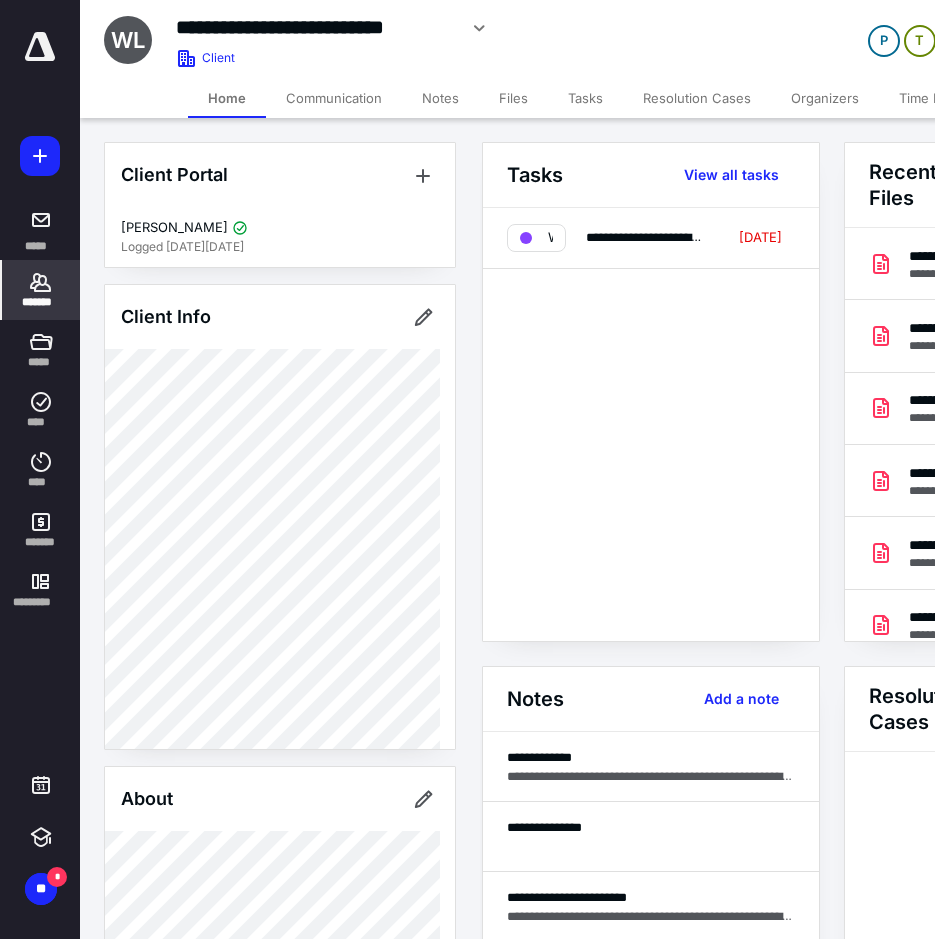 click on "Files" at bounding box center [513, 98] 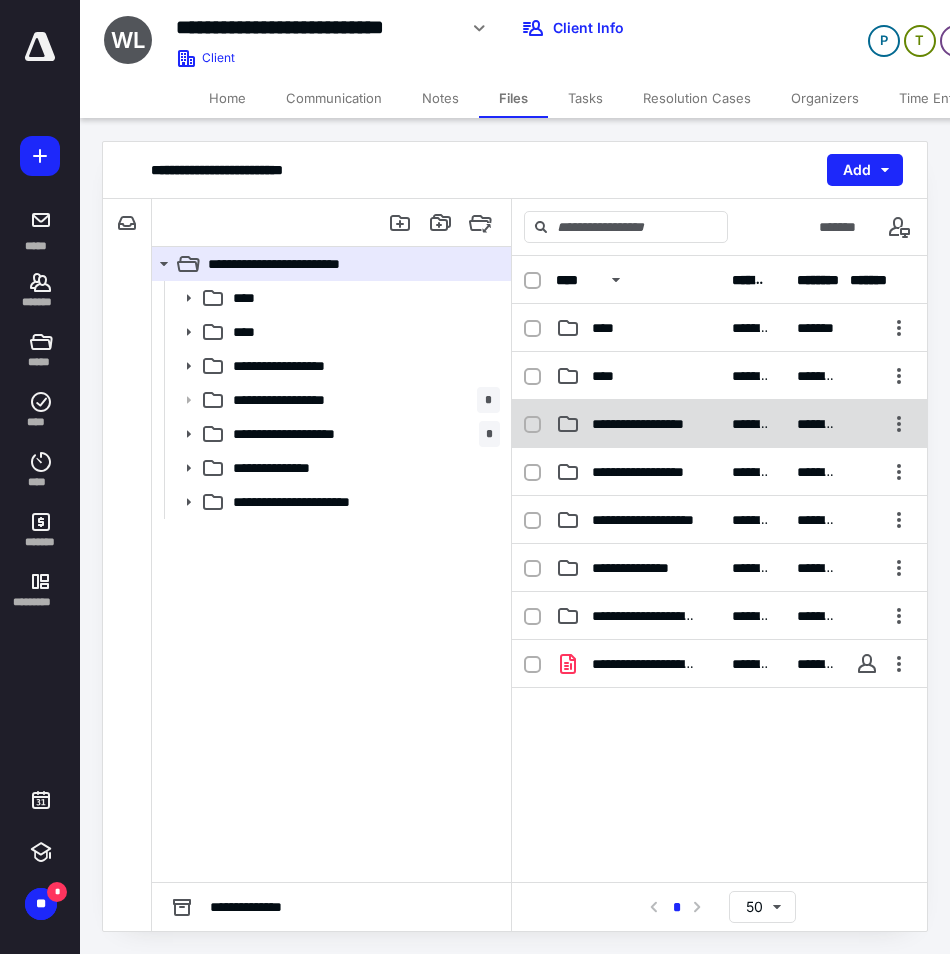 click on "**********" at bounding box center [644, 424] 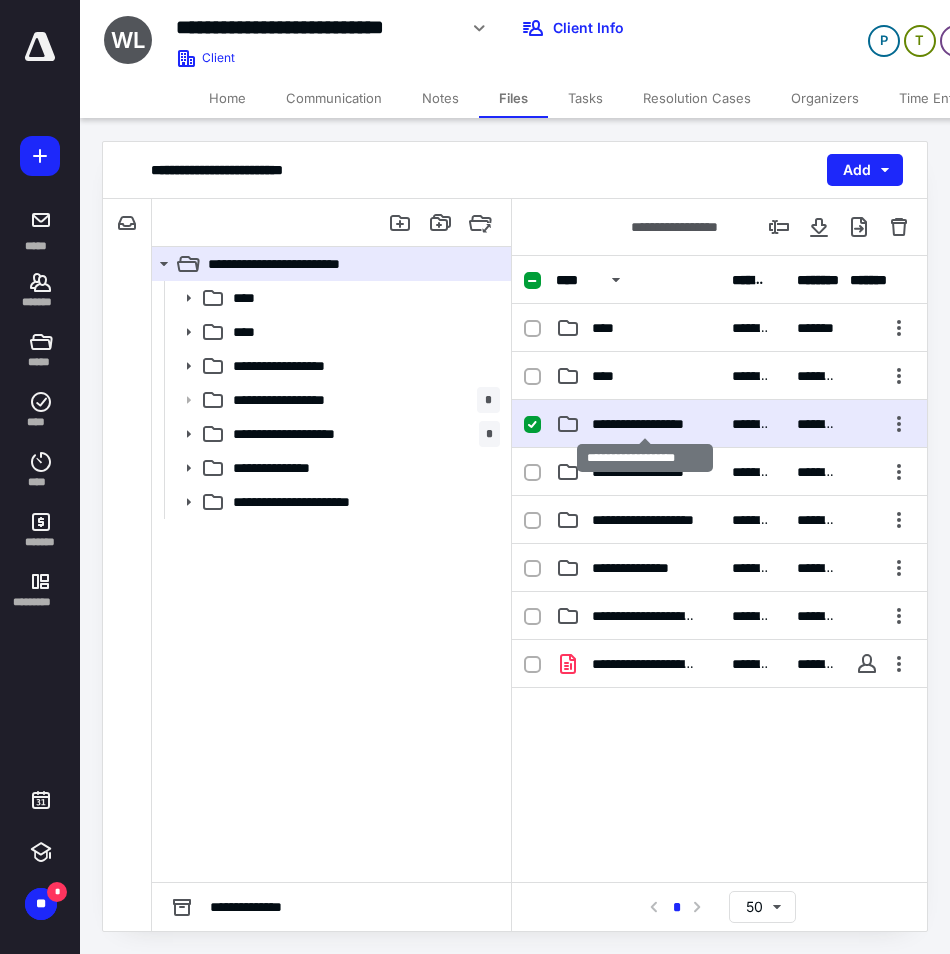 click on "**********" at bounding box center (644, 424) 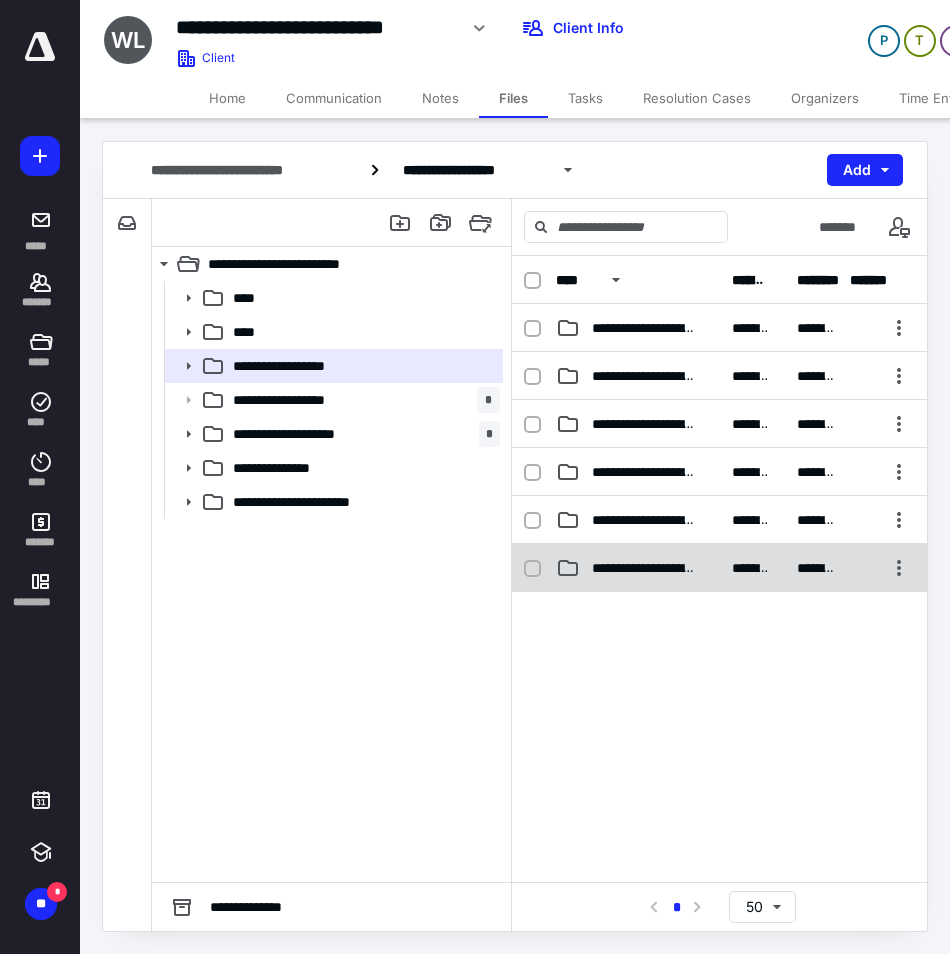 click on "**********" at bounding box center (644, 568) 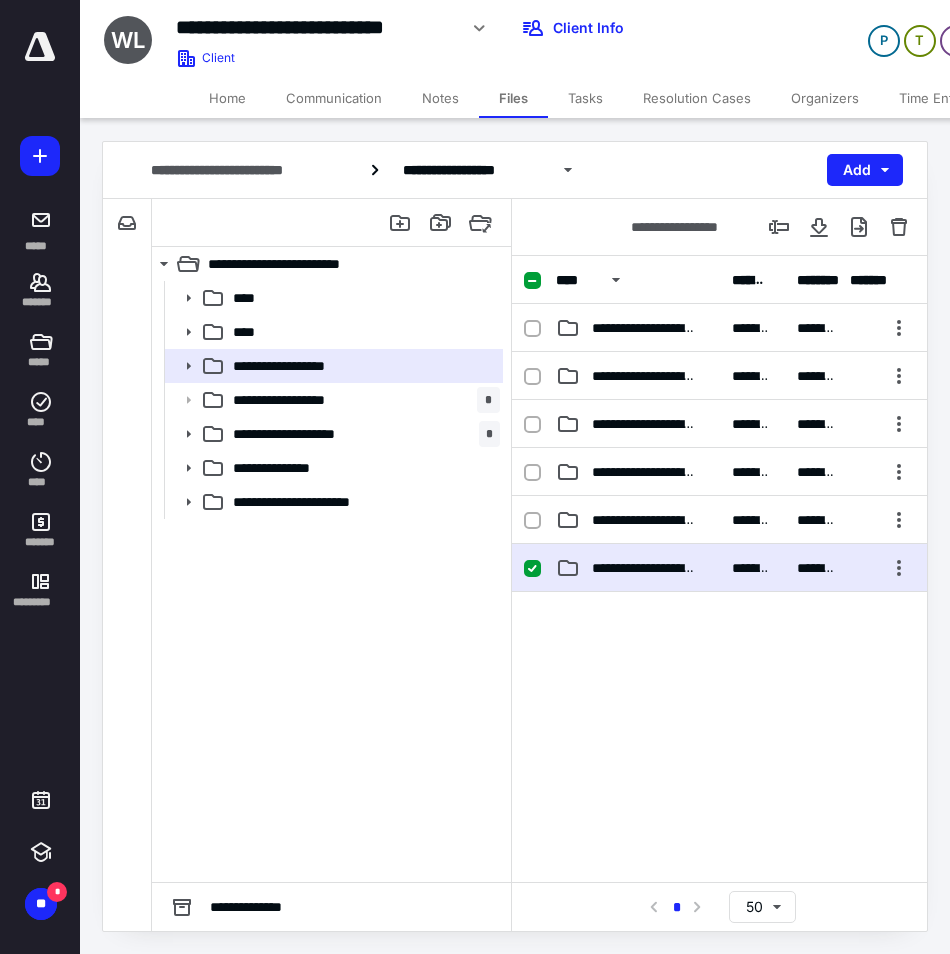 click on "**********" at bounding box center (644, 568) 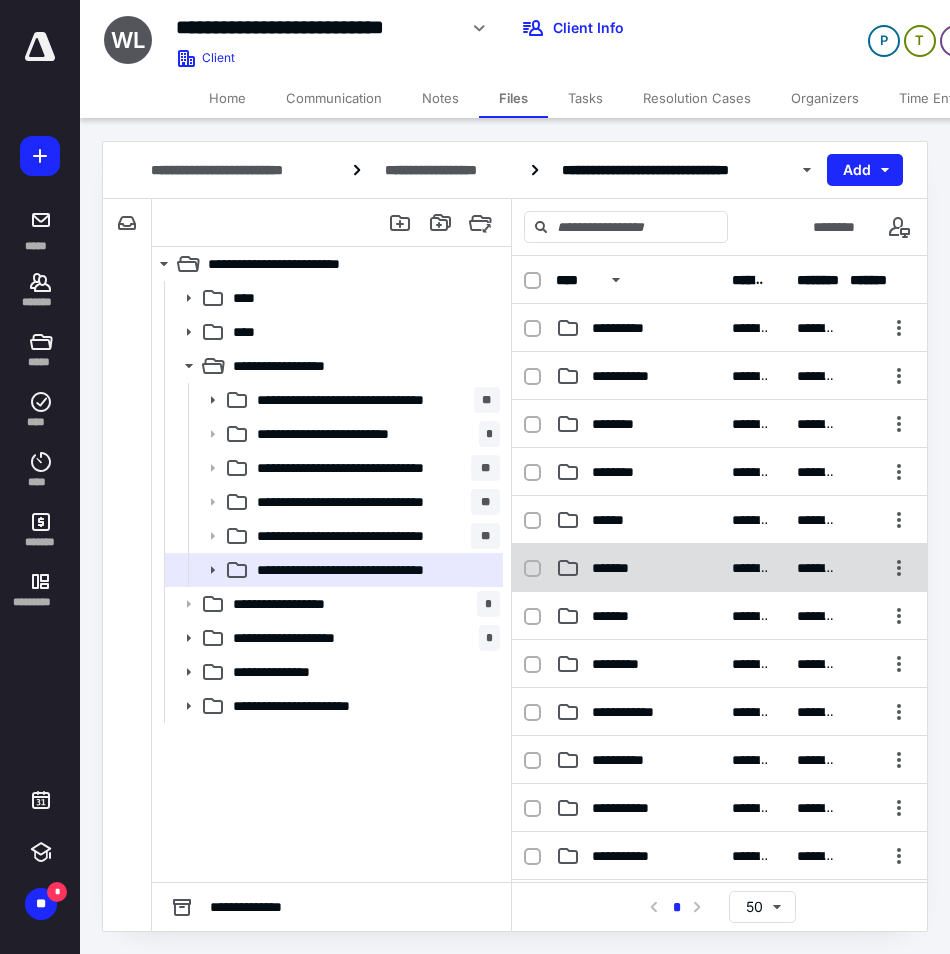 click on "*******" at bounding box center [620, 568] 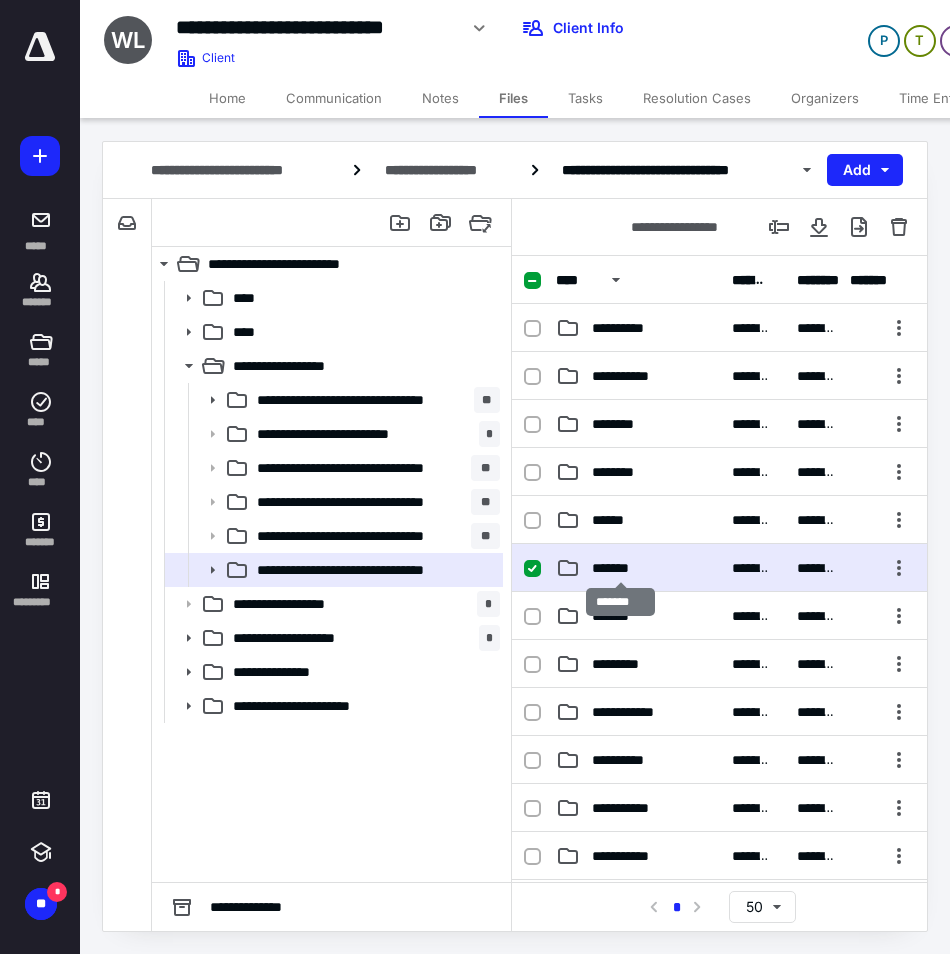 click on "*******" at bounding box center [620, 568] 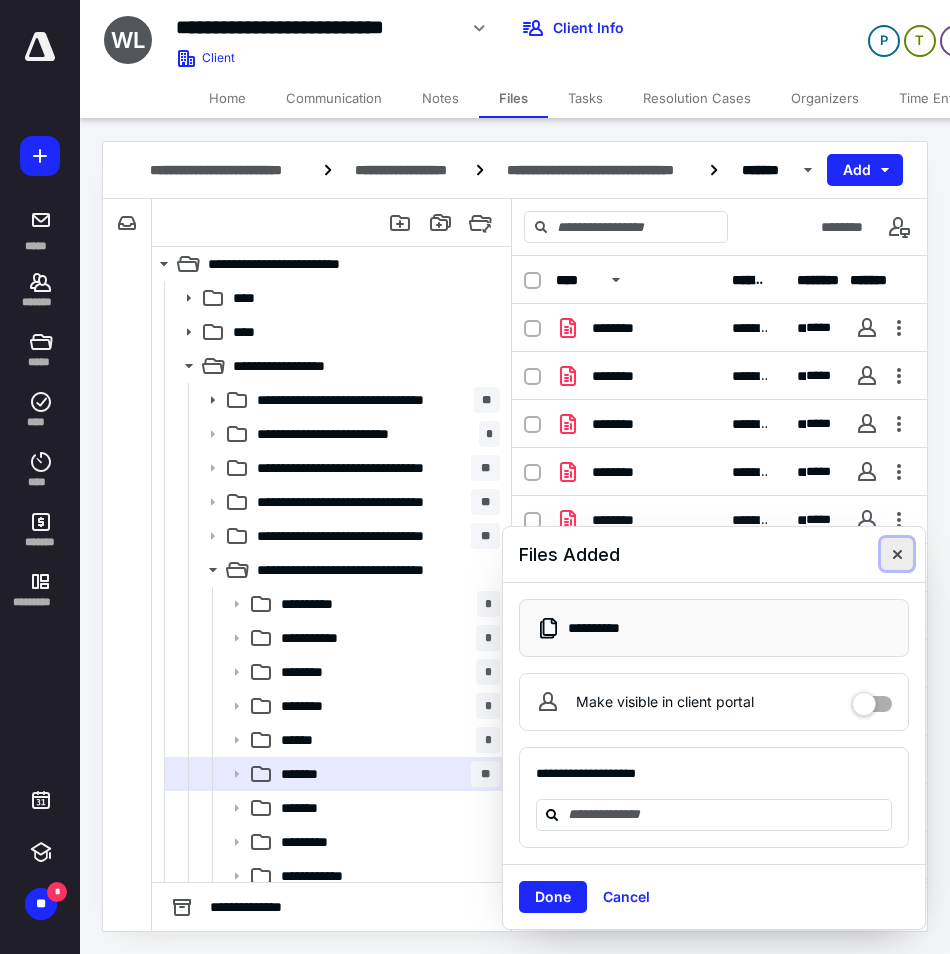 click at bounding box center (897, 554) 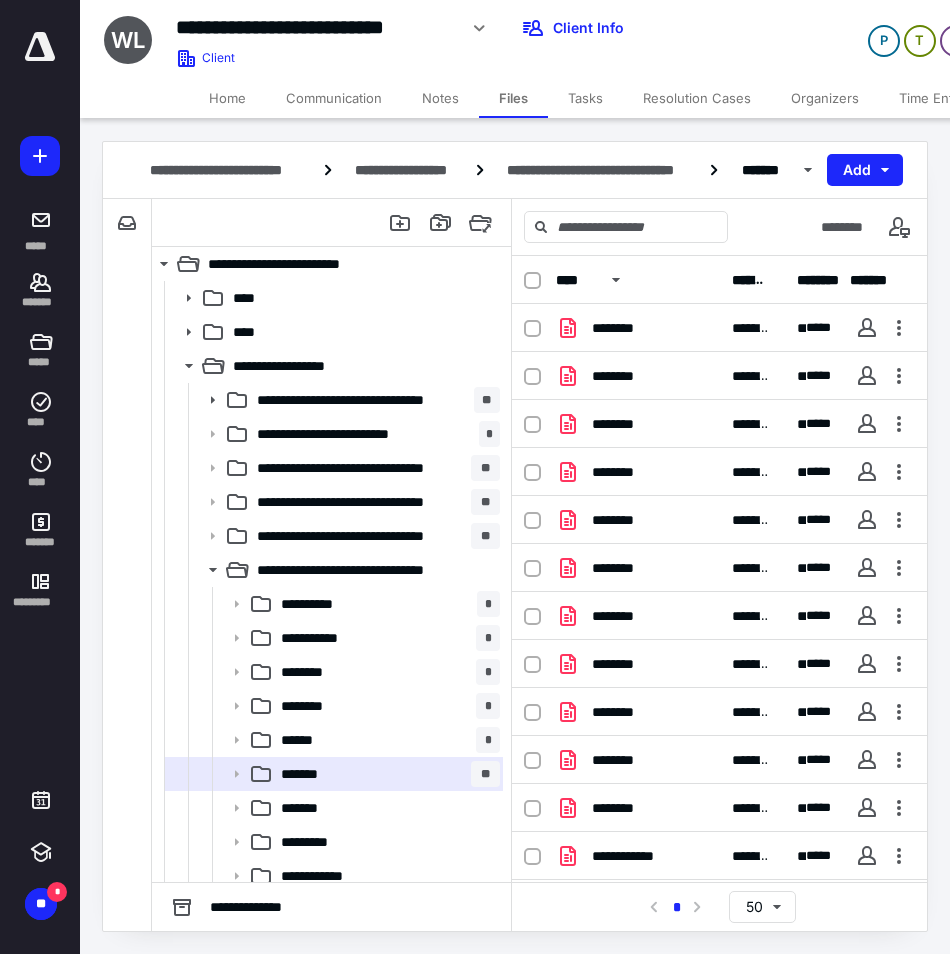click 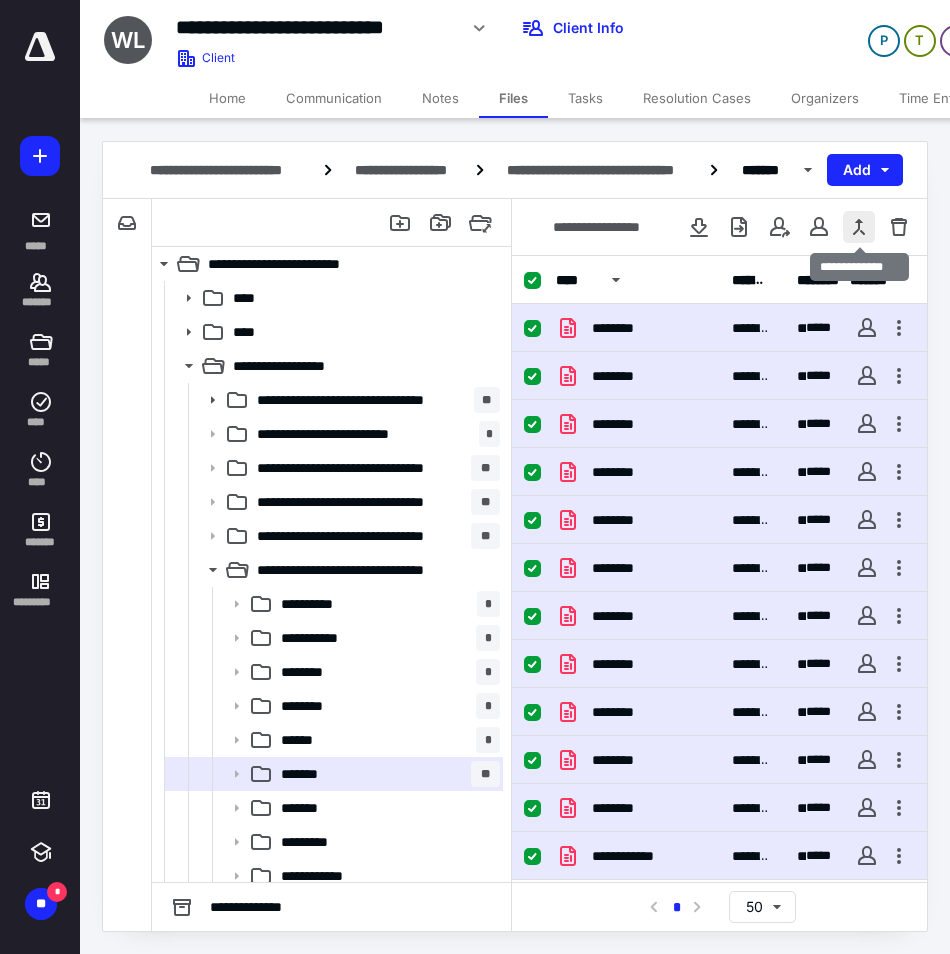 click at bounding box center [859, 227] 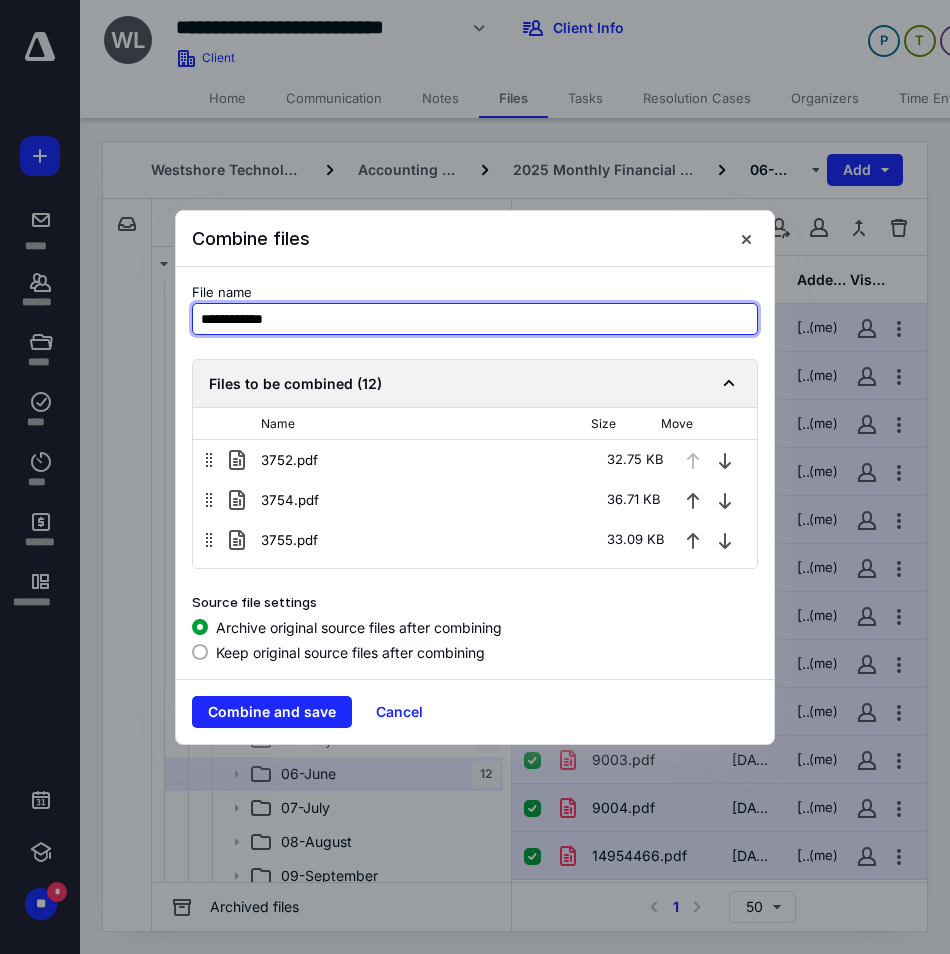 drag, startPoint x: 433, startPoint y: 332, endPoint x: -810, endPoint y: 380, distance: 1243.9264 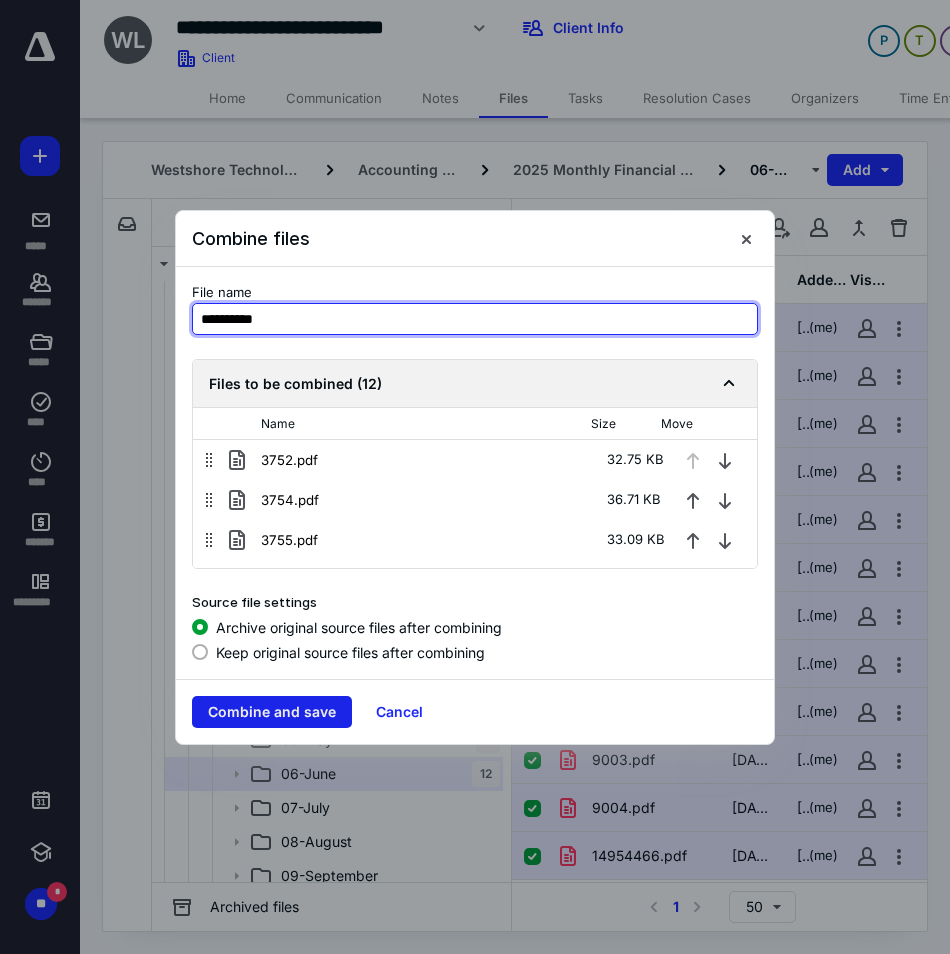 type on "**********" 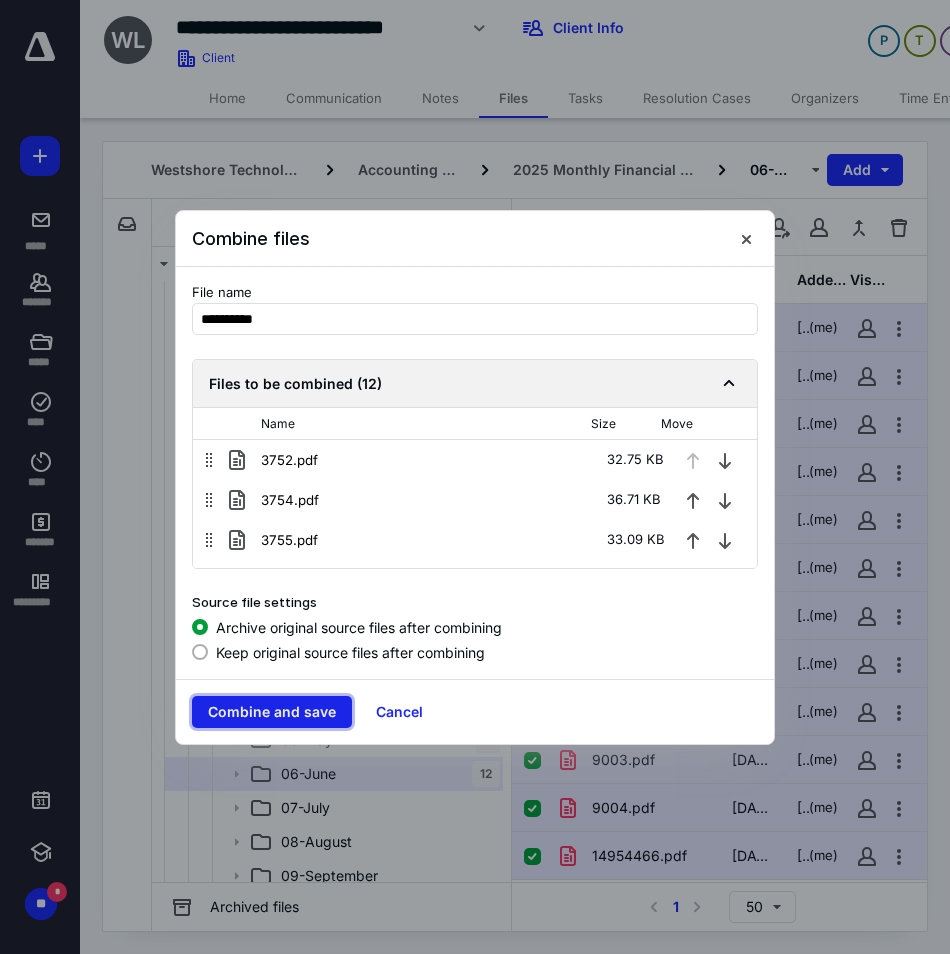click on "Combine and save" at bounding box center [272, 712] 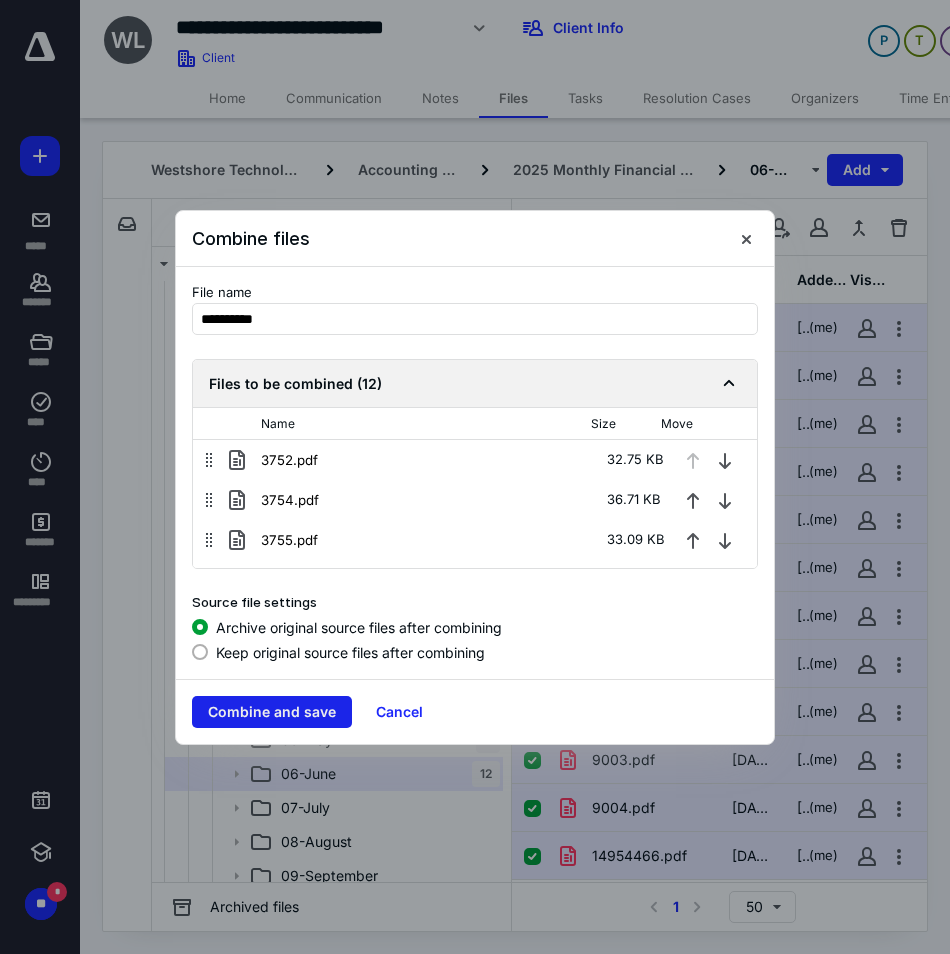 checkbox on "false" 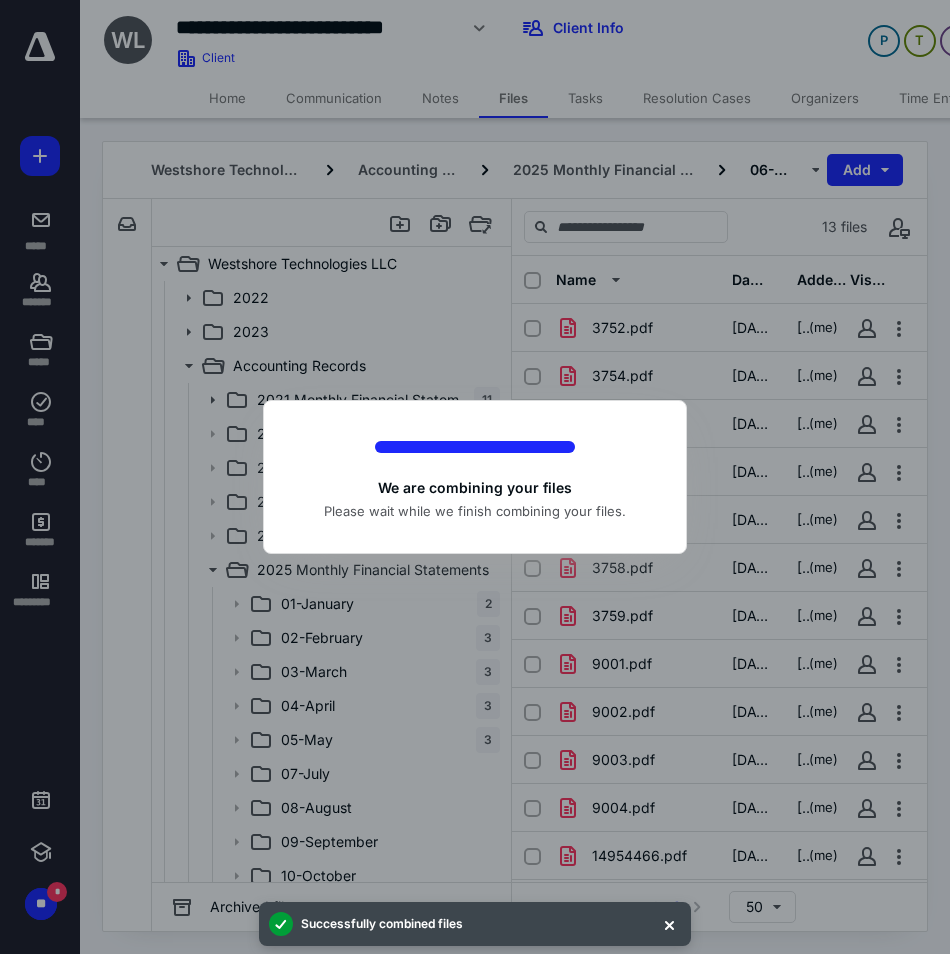 checkbox on "false" 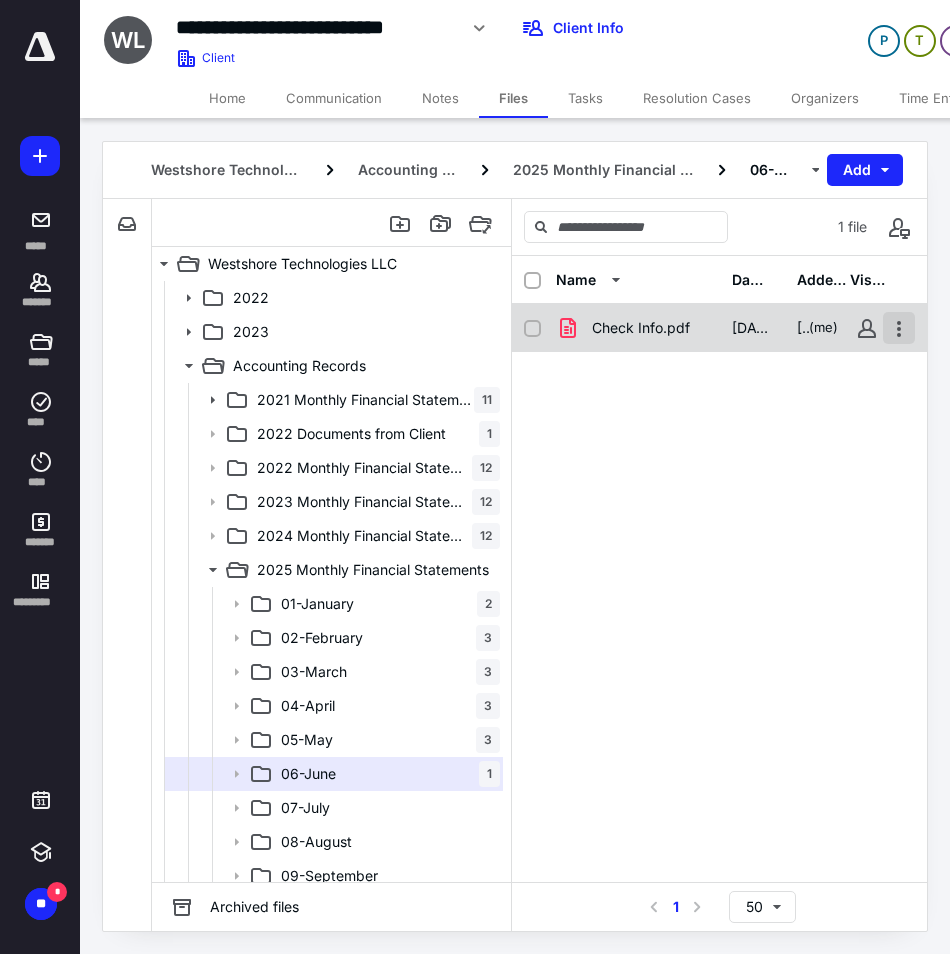 click at bounding box center [899, 328] 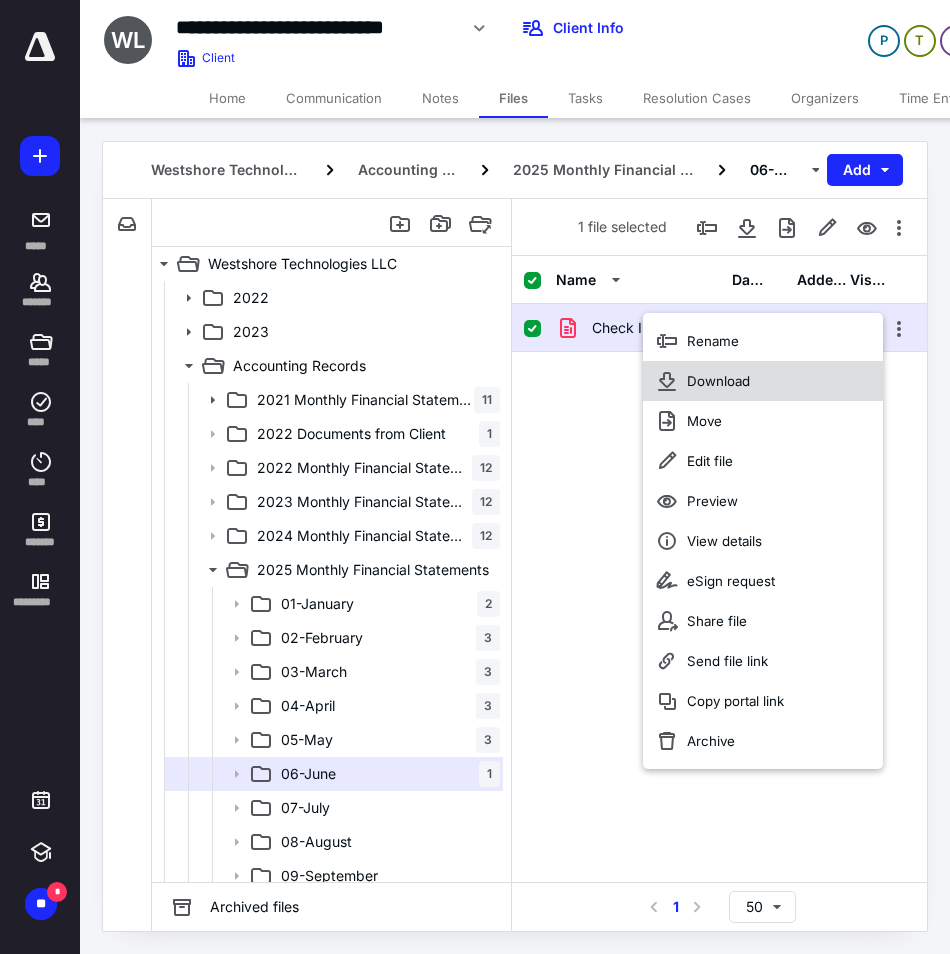 click on "Download" at bounding box center [718, 381] 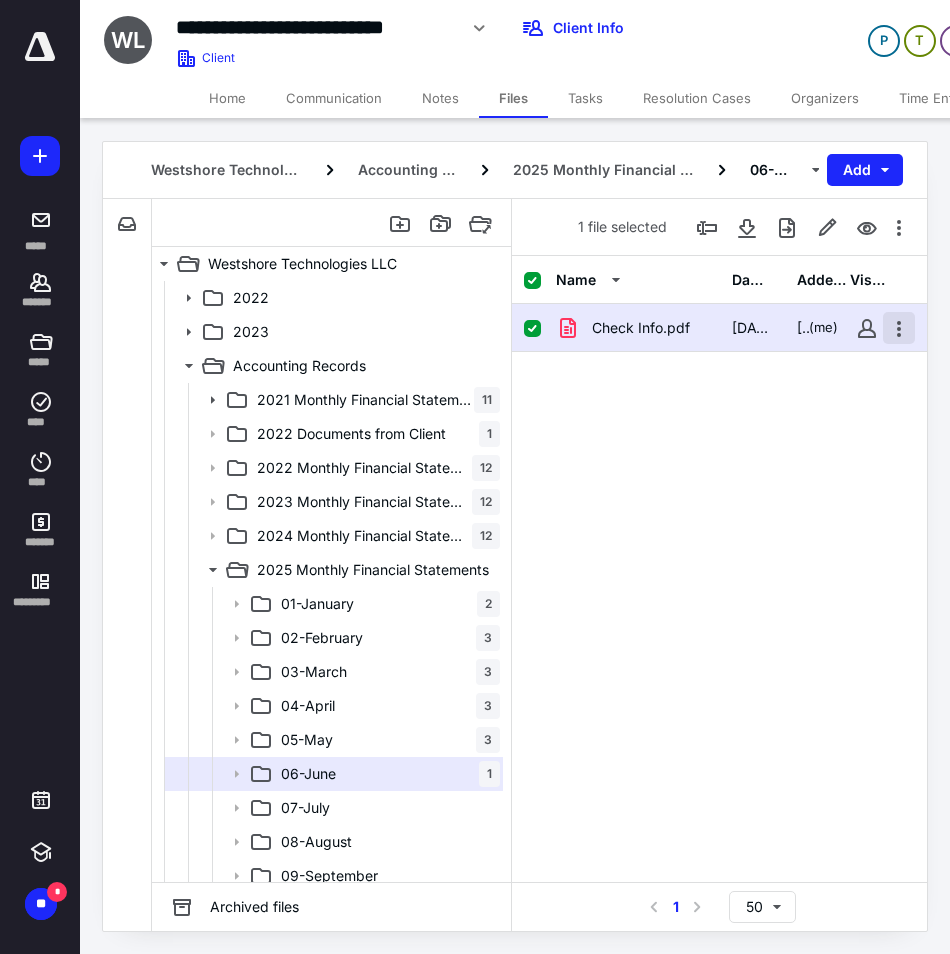 click at bounding box center (899, 328) 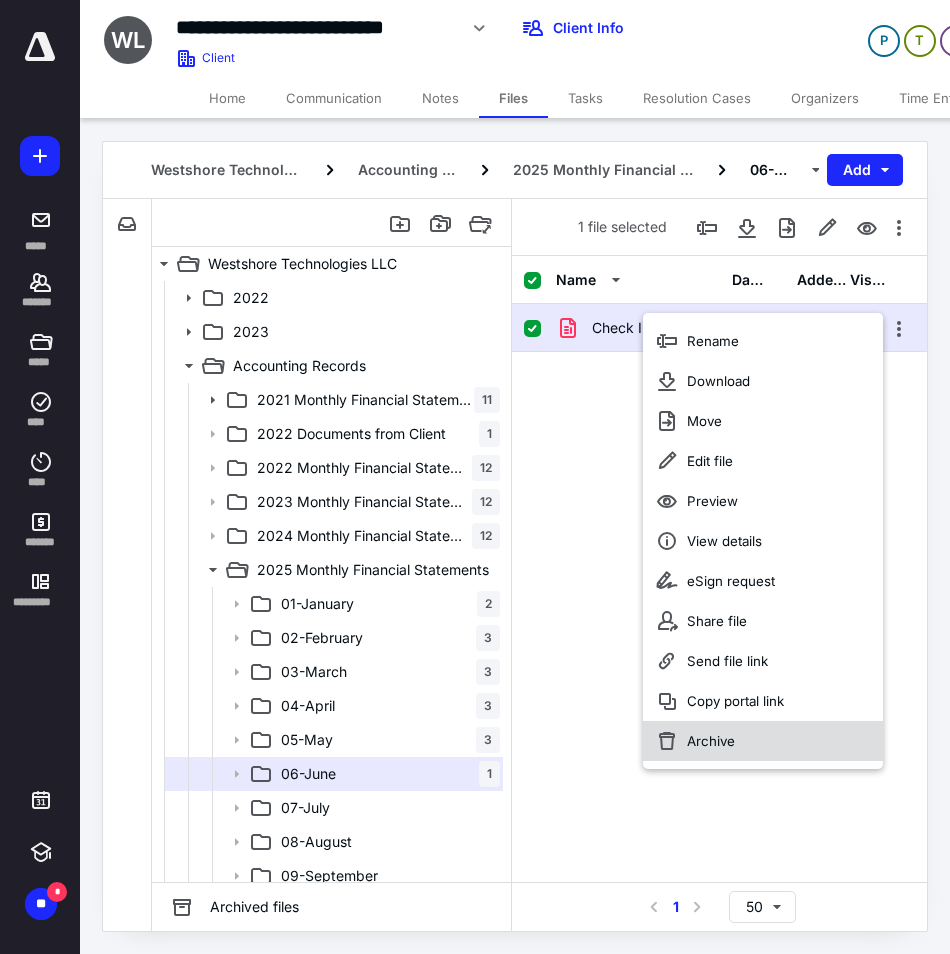 click on "Archive" at bounding box center [763, 741] 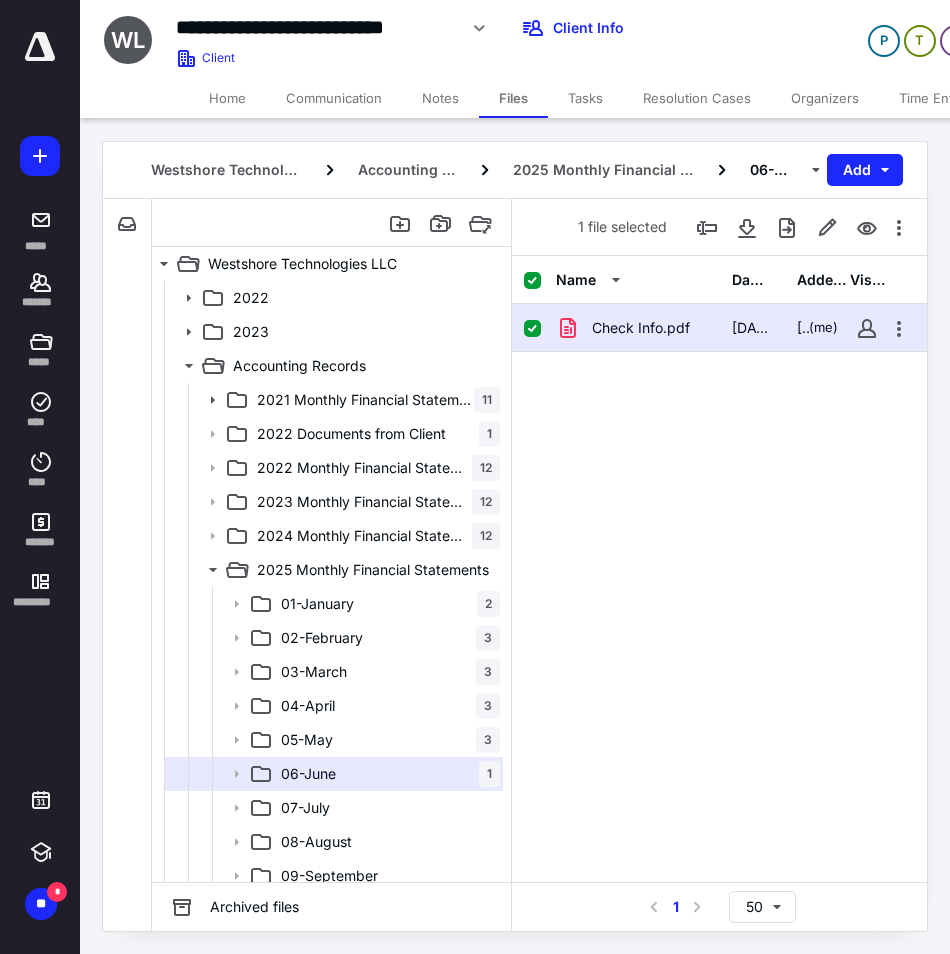 checkbox on "false" 